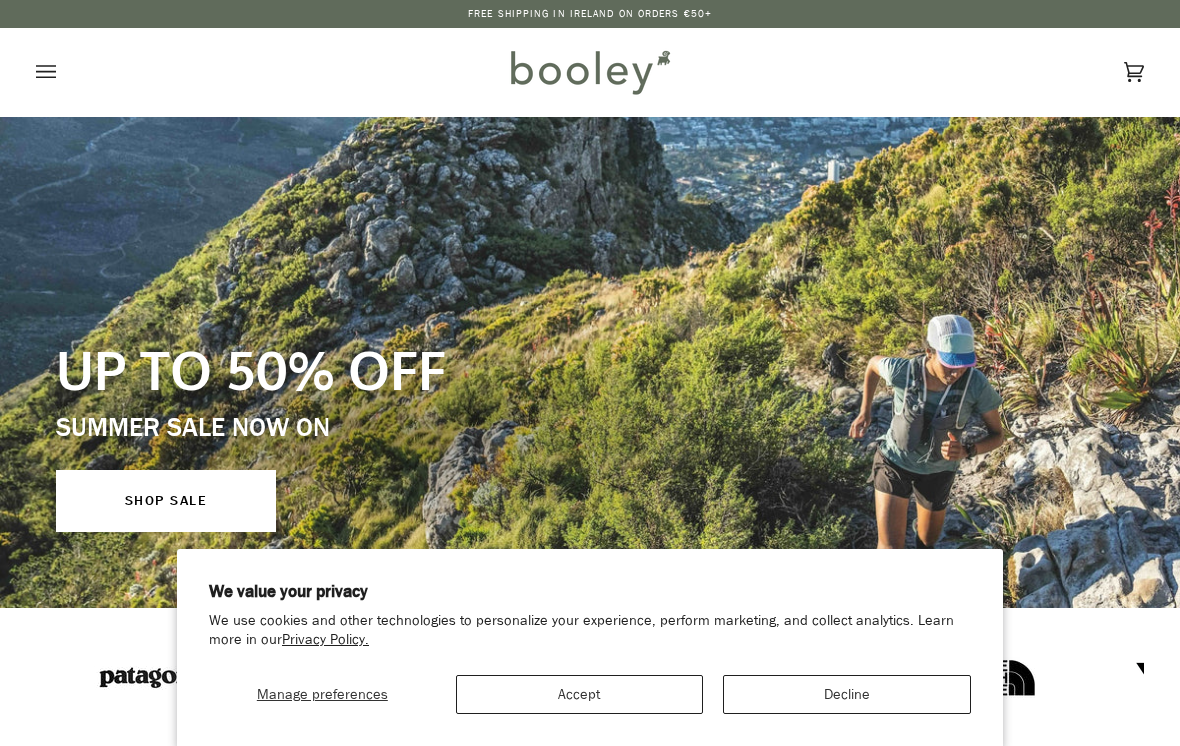 scroll, scrollTop: 0, scrollLeft: 0, axis: both 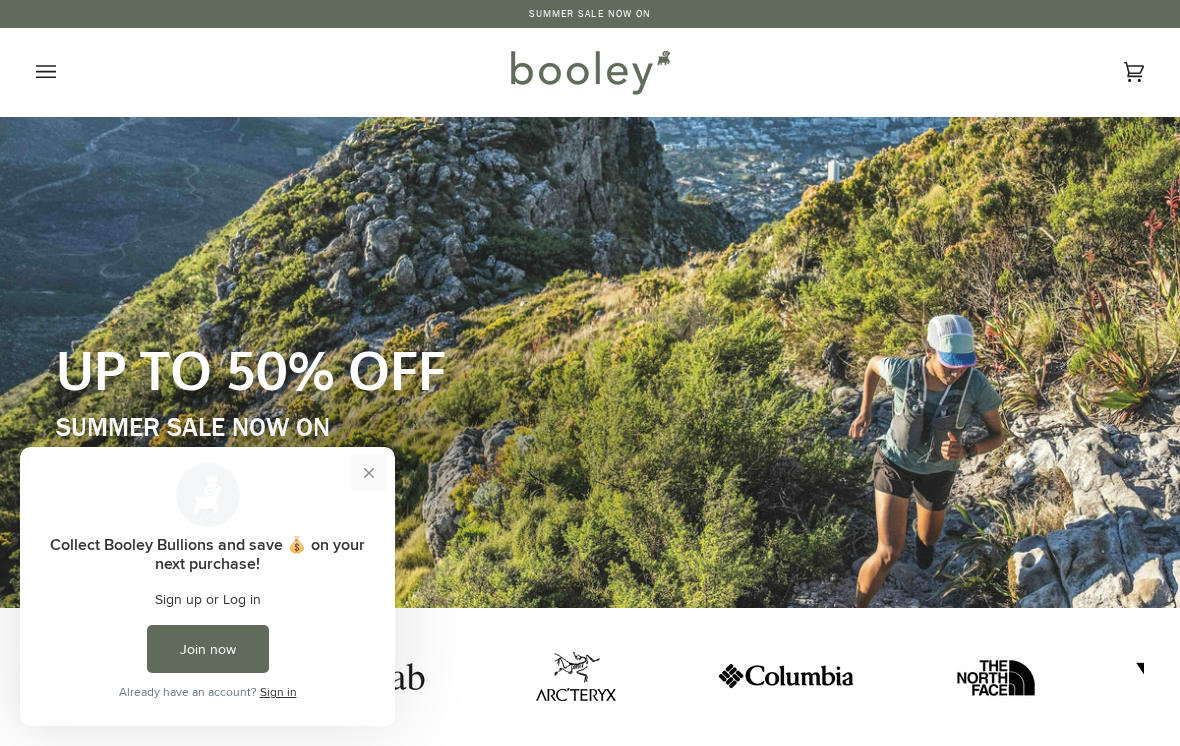 click at bounding box center [369, 473] 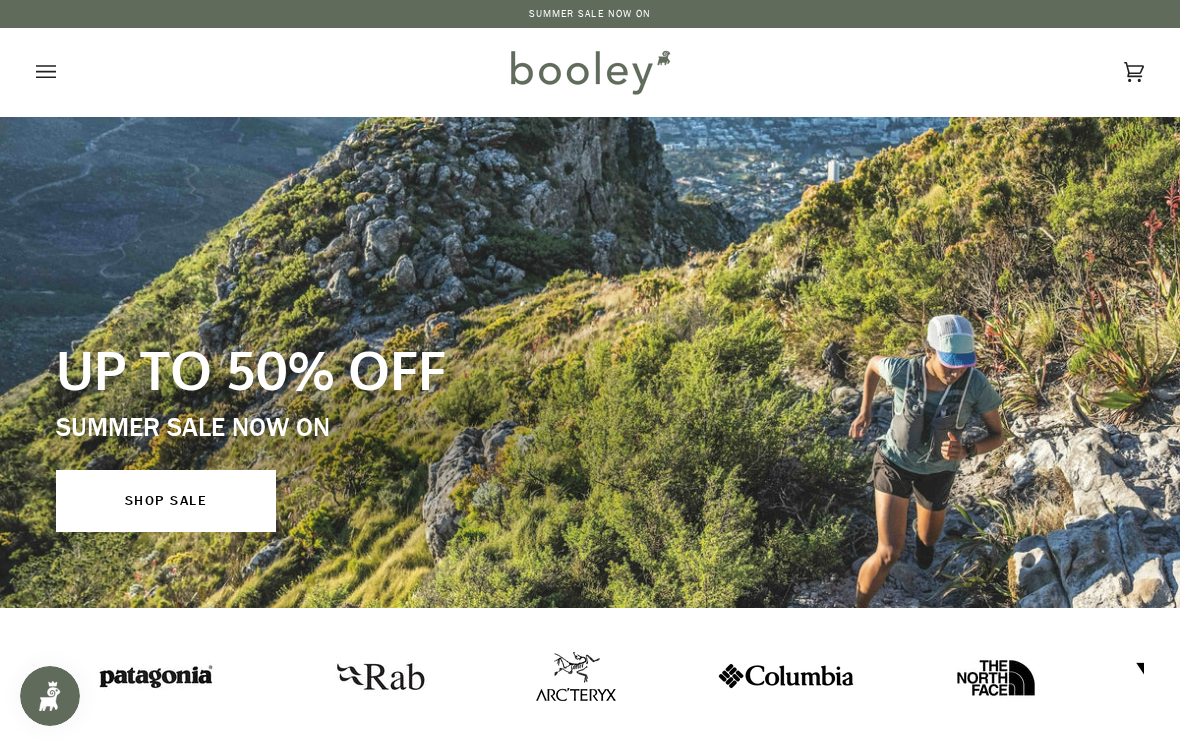 click 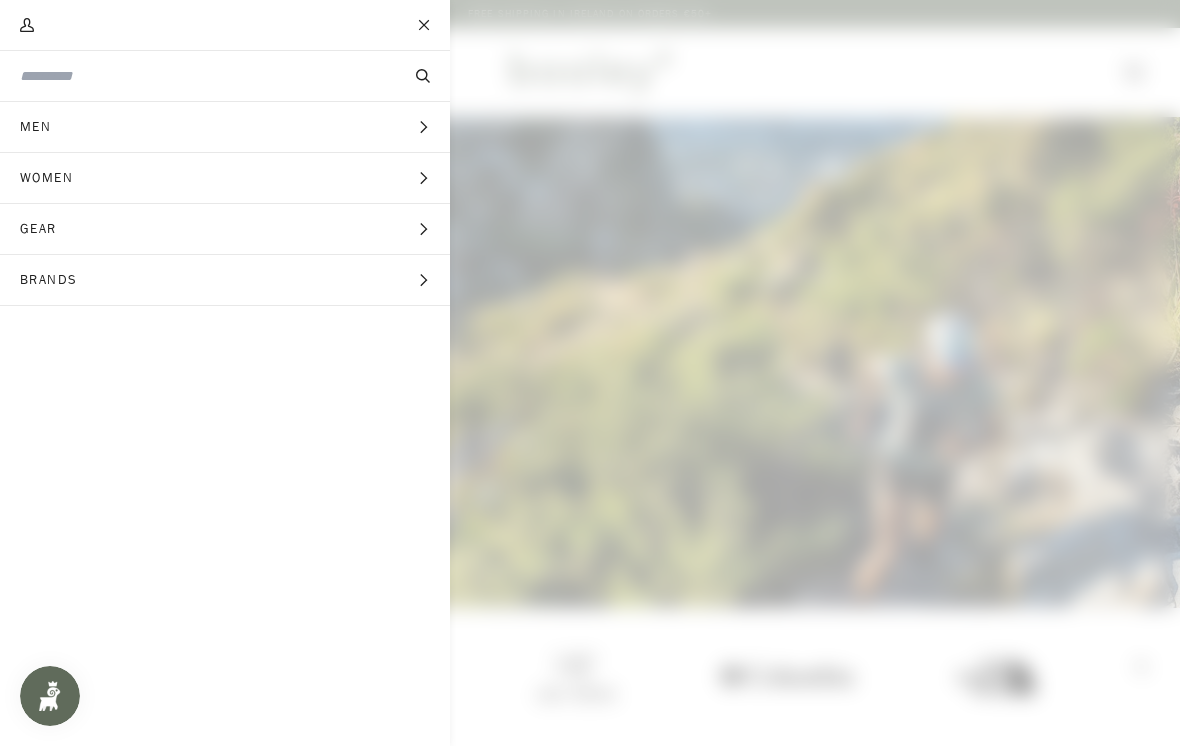 click on "Gear
Expand menu" at bounding box center (225, 229) 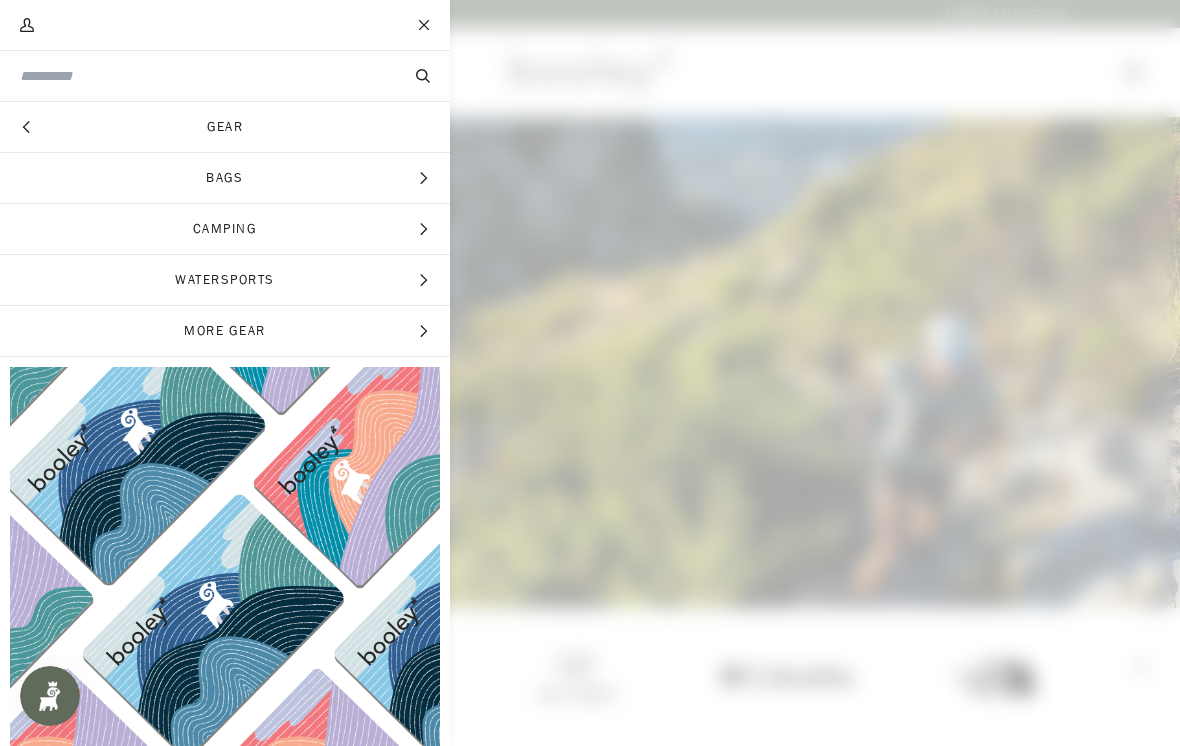 click on "Bags" at bounding box center [225, 178] 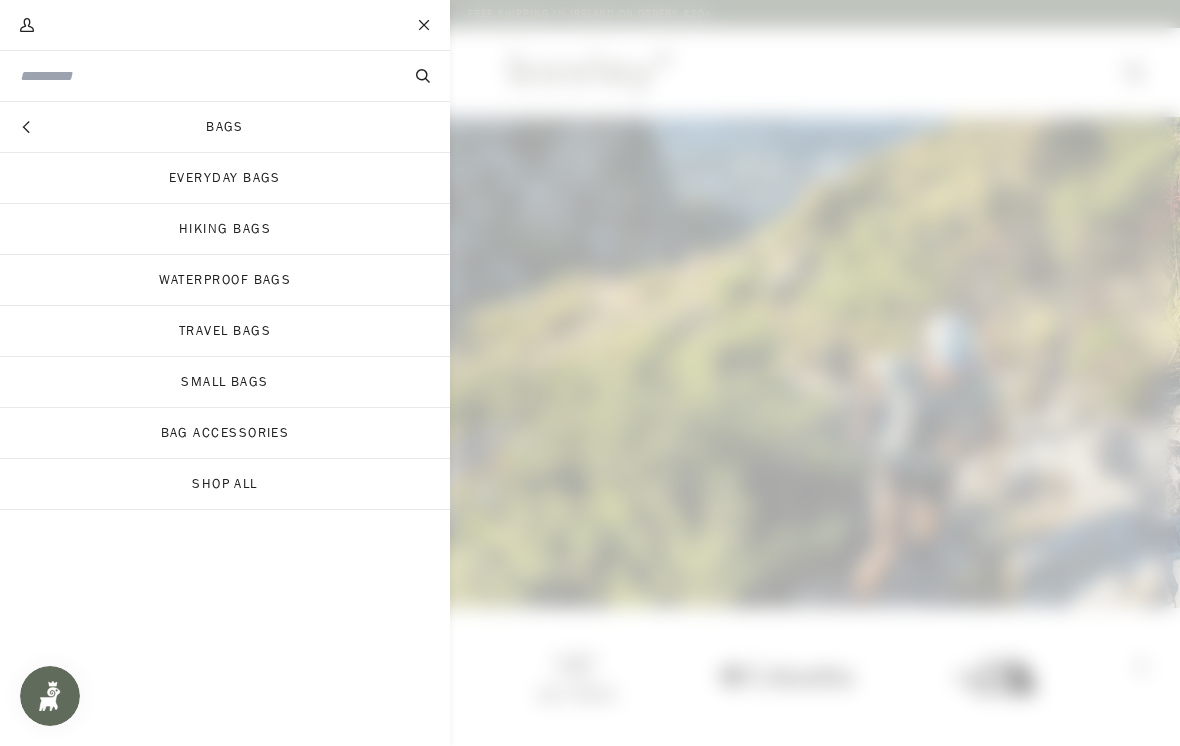 click on "Small Bags" at bounding box center [225, 382] 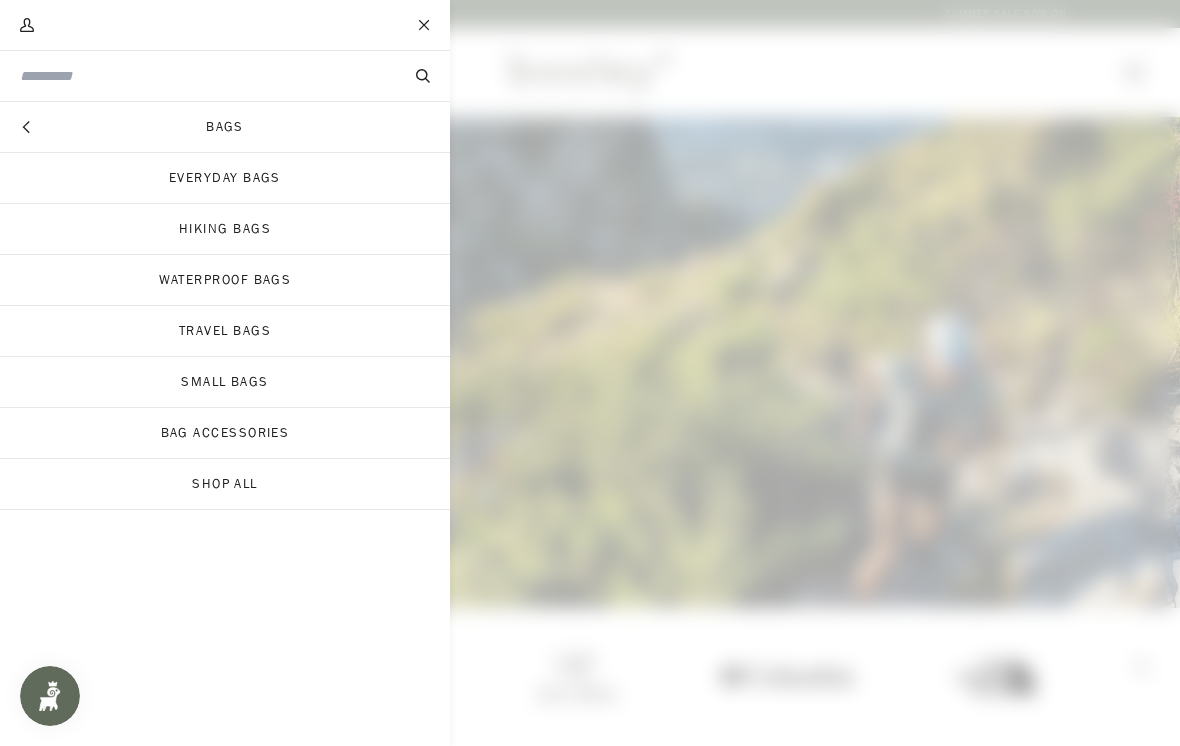 click on "Hiking Bags" at bounding box center (225, 229) 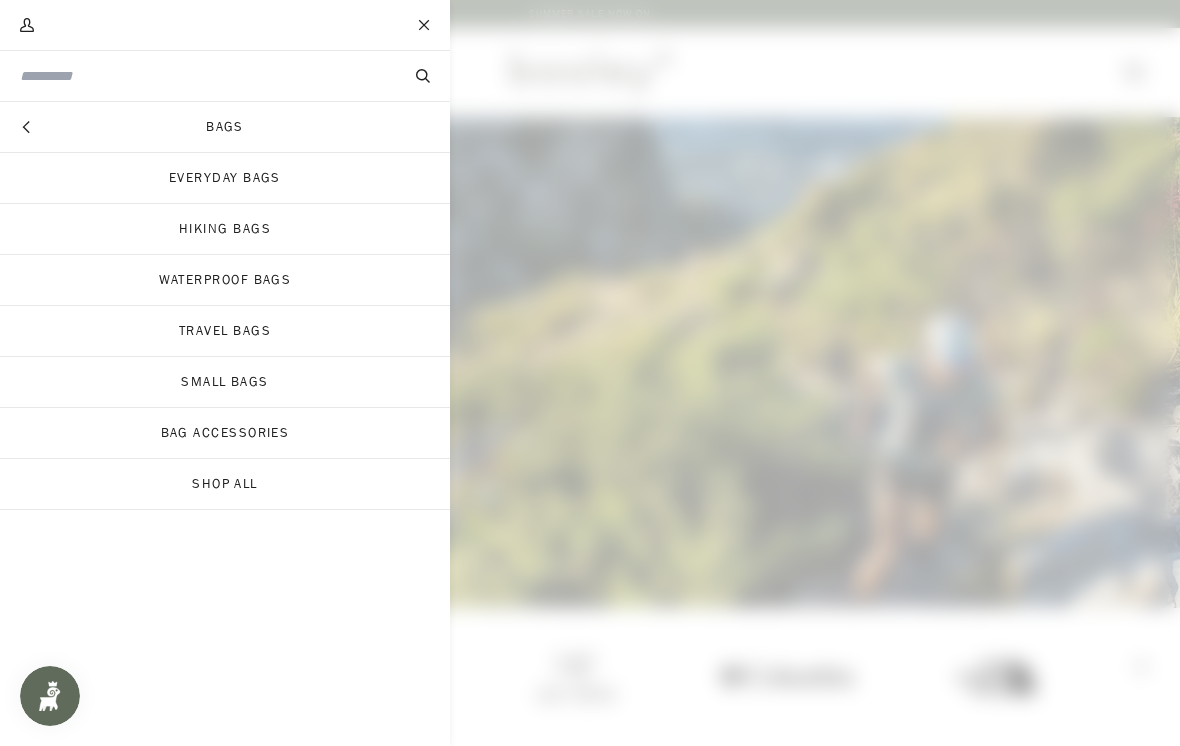 click on "Everyday Bags" at bounding box center [225, 178] 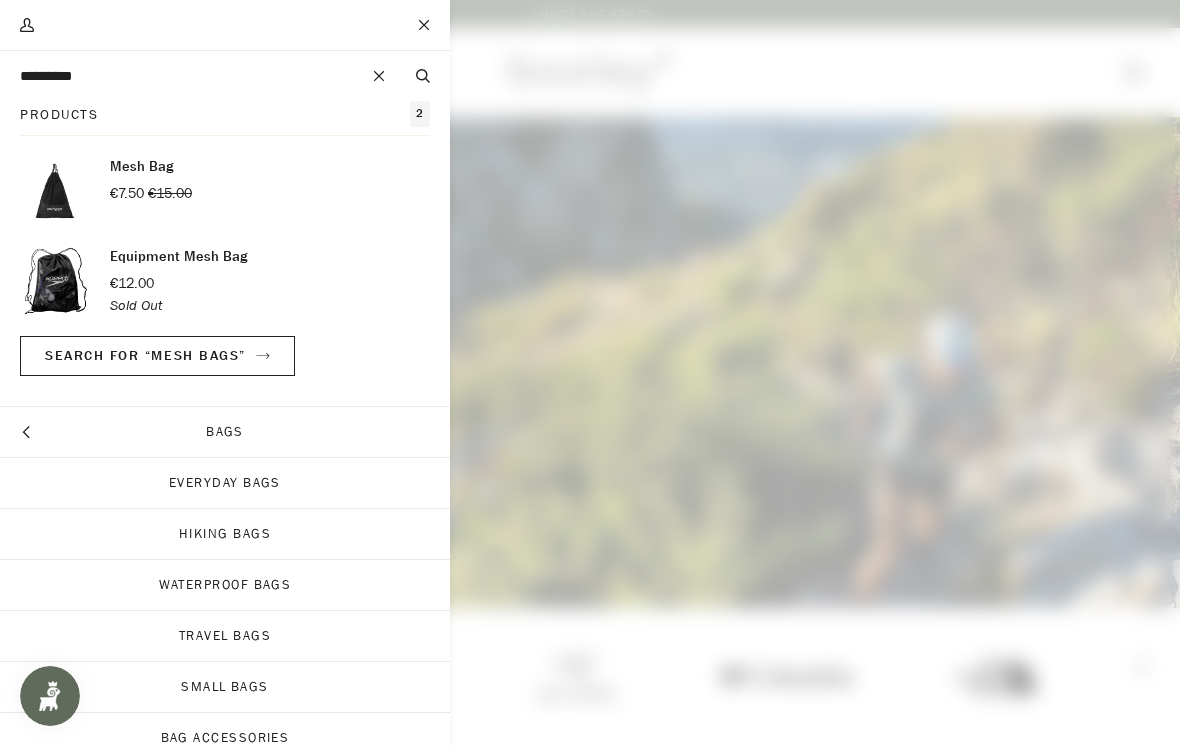 type on "*********" 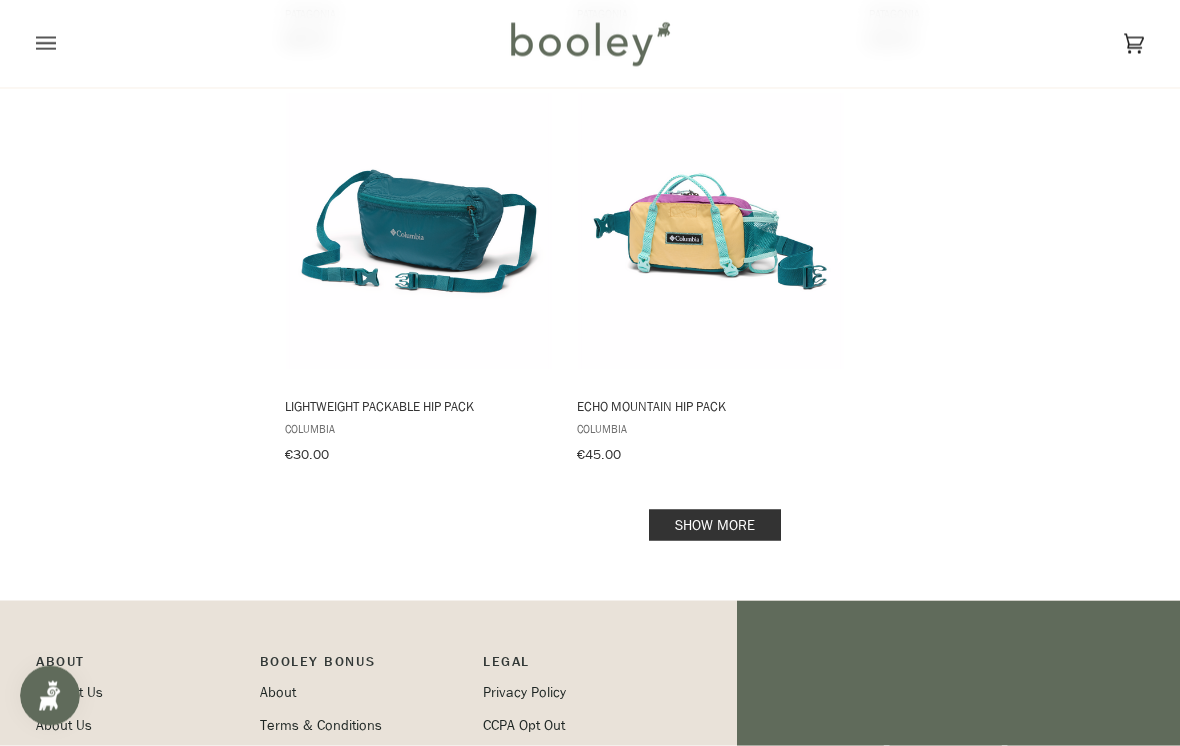 scroll, scrollTop: 2803, scrollLeft: 0, axis: vertical 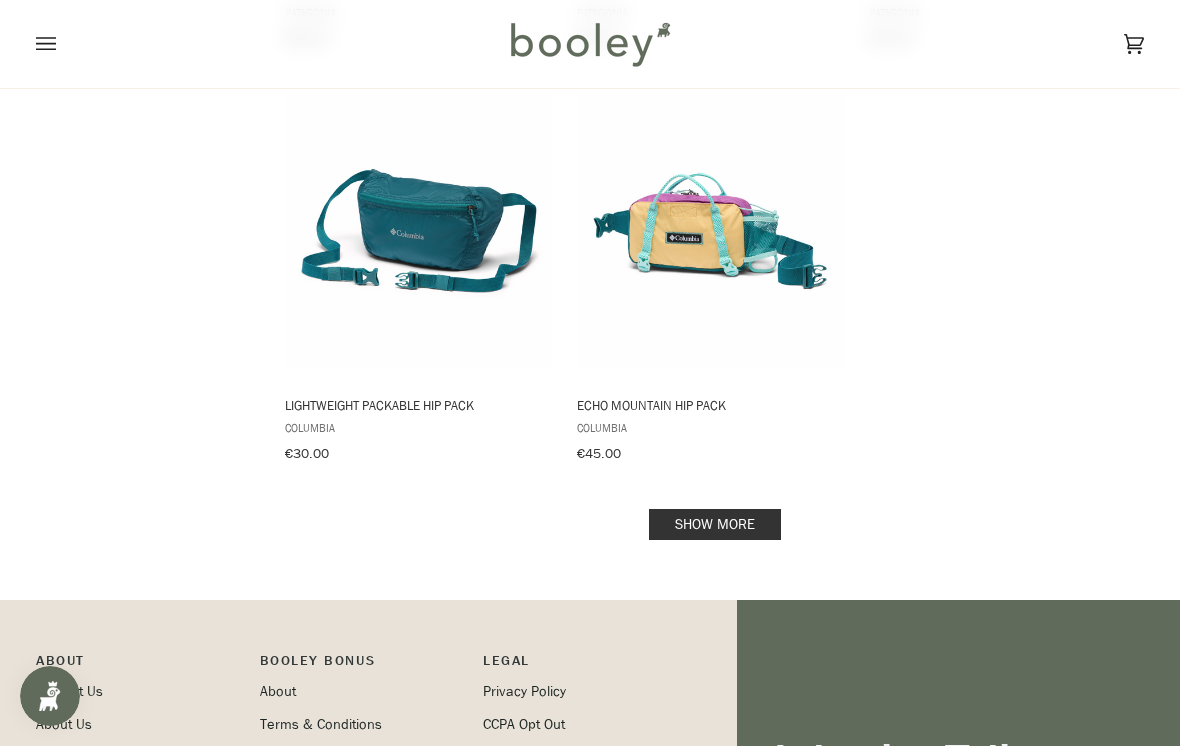 click on "Show more" at bounding box center (715, 524) 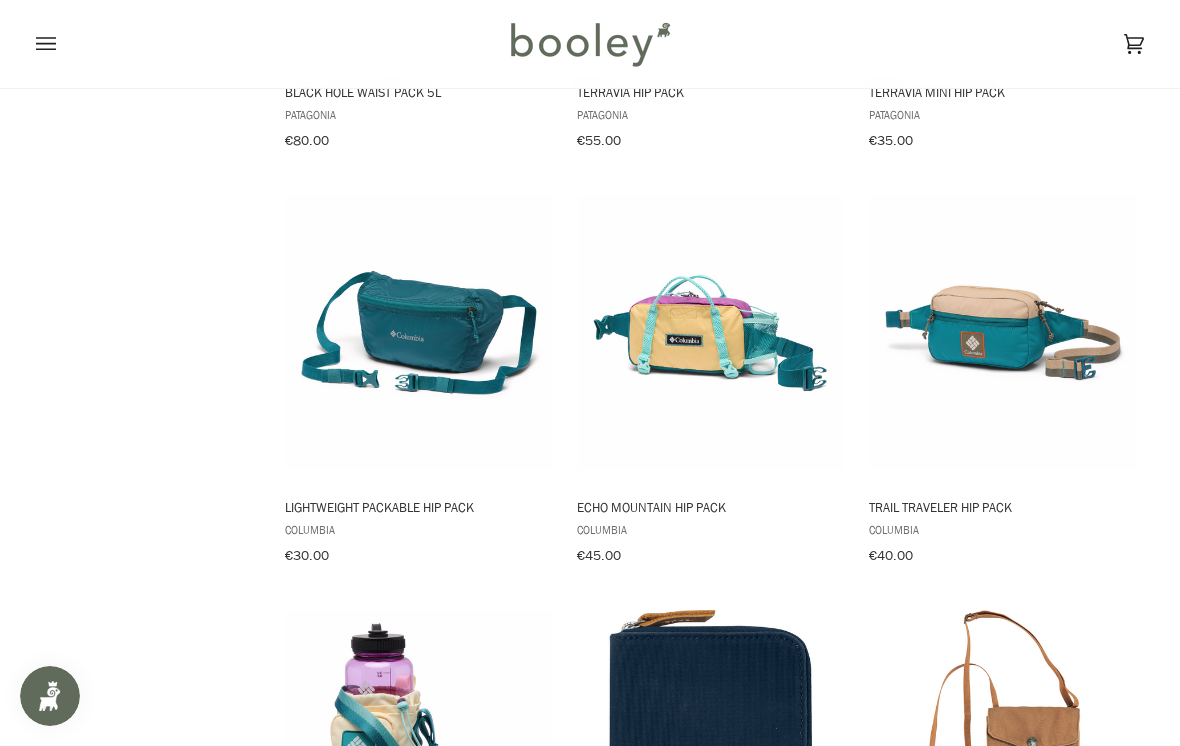 scroll, scrollTop: 2700, scrollLeft: 0, axis: vertical 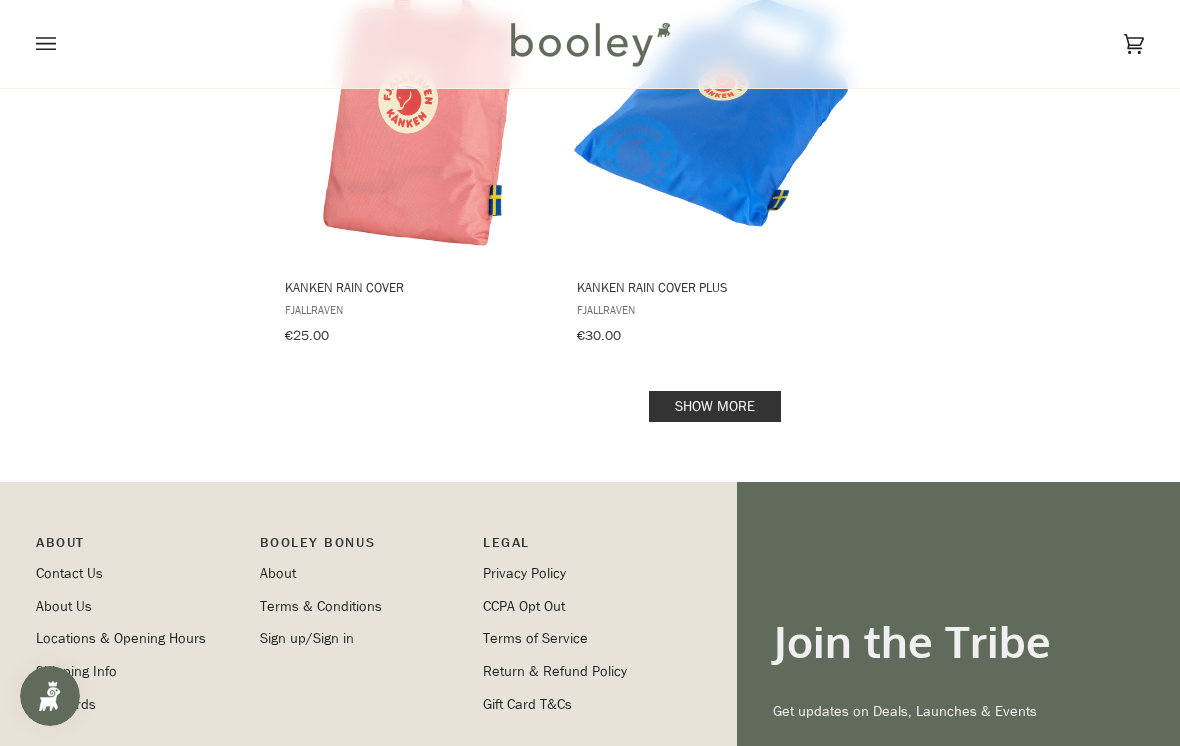 click on "Show more" at bounding box center [715, 406] 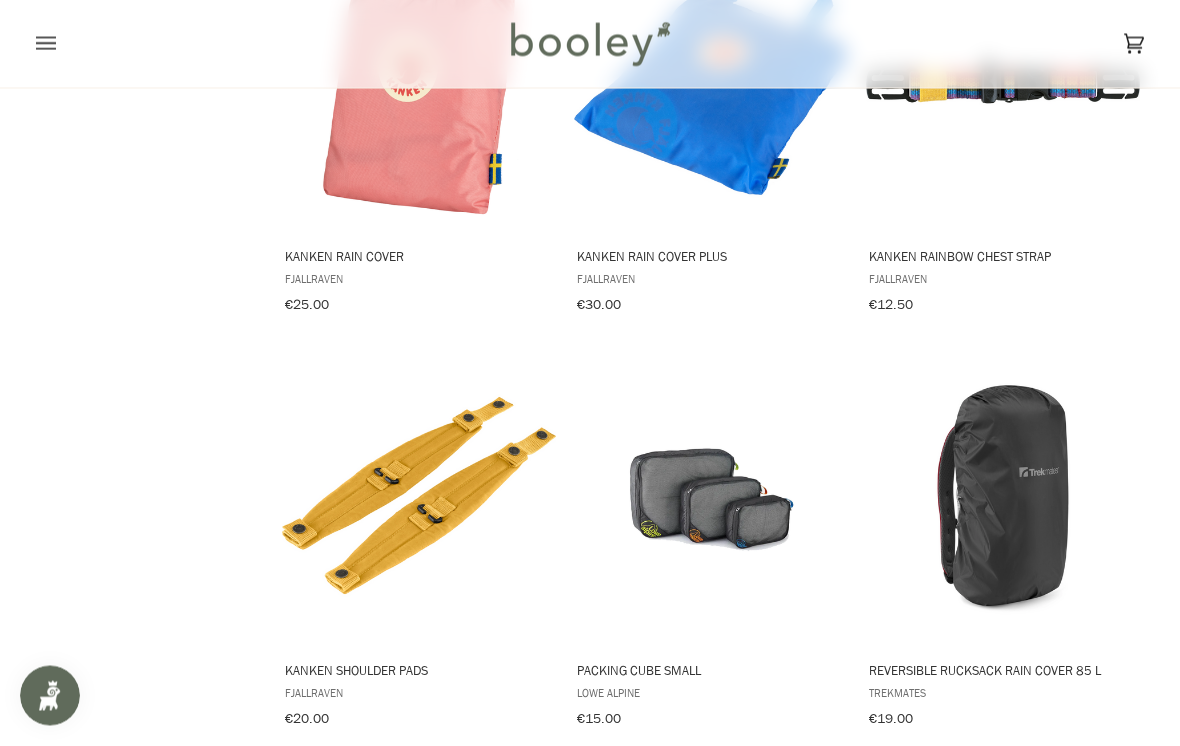 scroll, scrollTop: 2953, scrollLeft: 0, axis: vertical 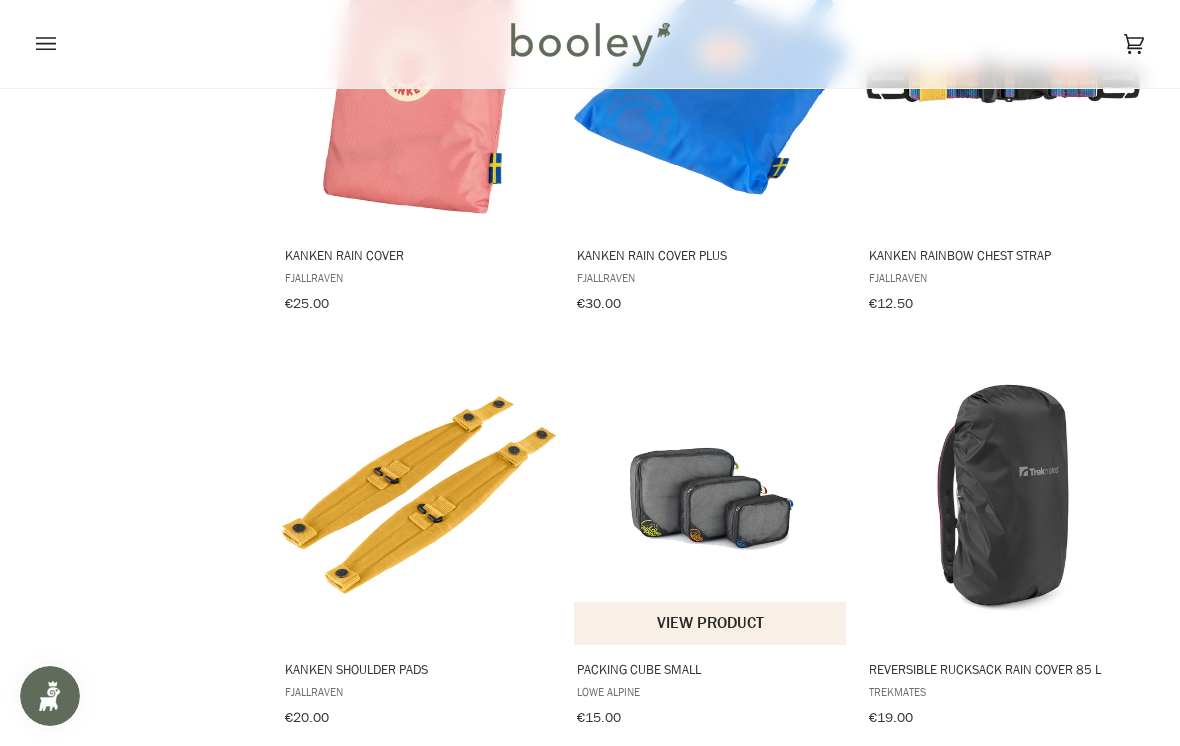 click at bounding box center (711, 495) 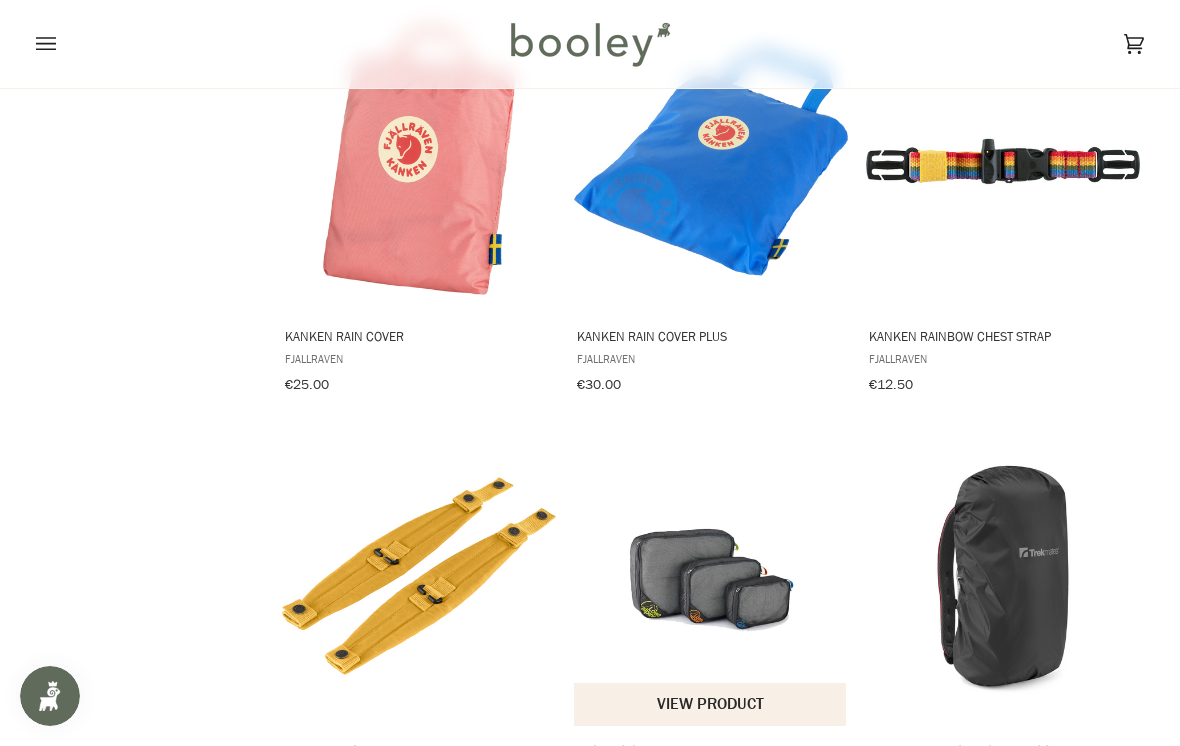 scroll, scrollTop: 2870, scrollLeft: 0, axis: vertical 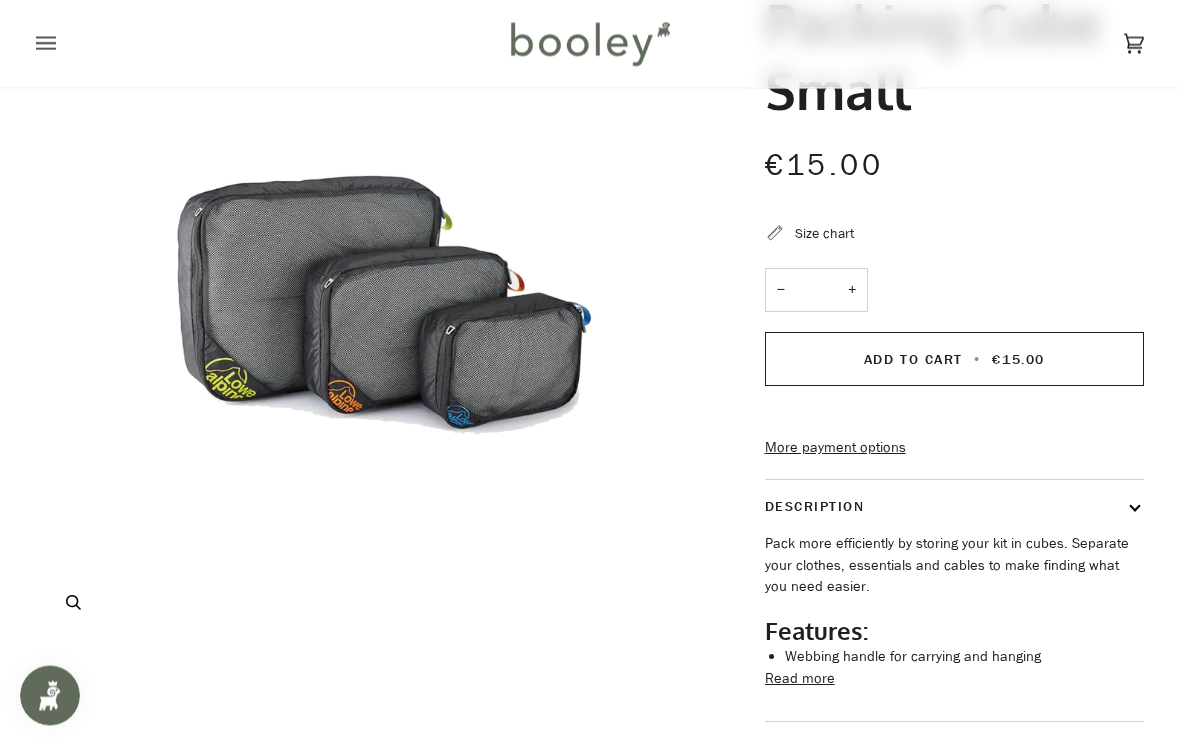 click at bounding box center (382, 295) 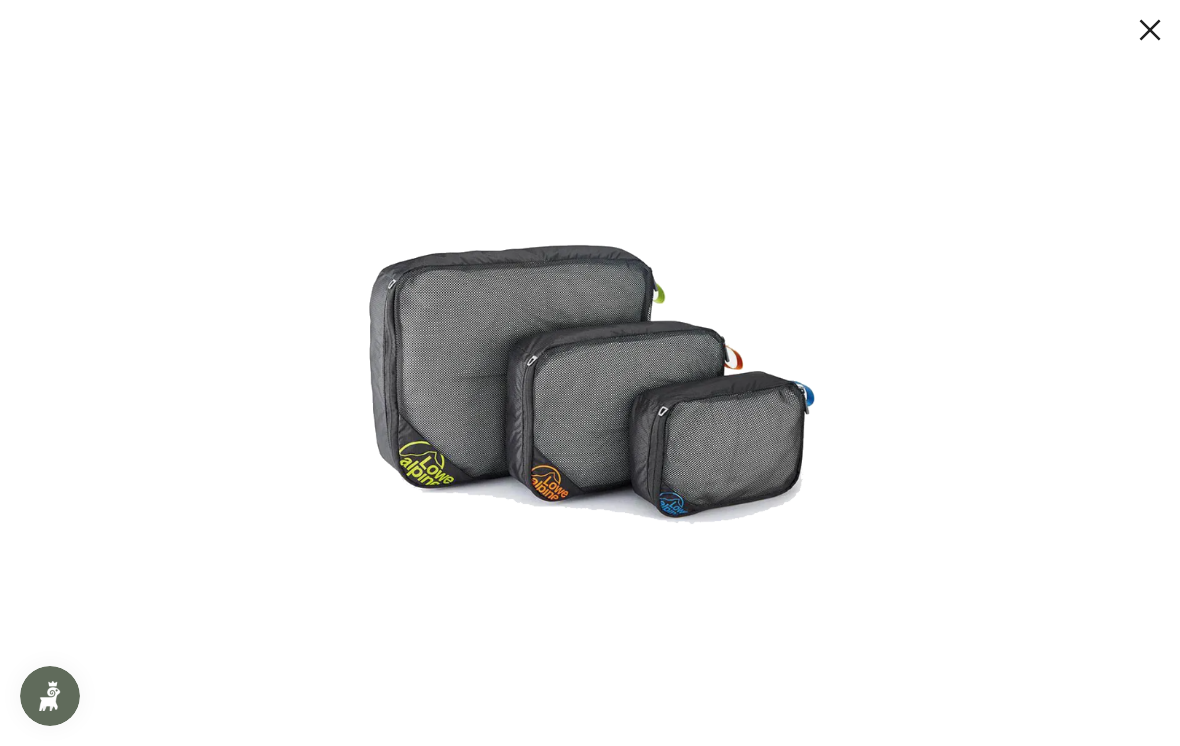 click at bounding box center [1132, 30] 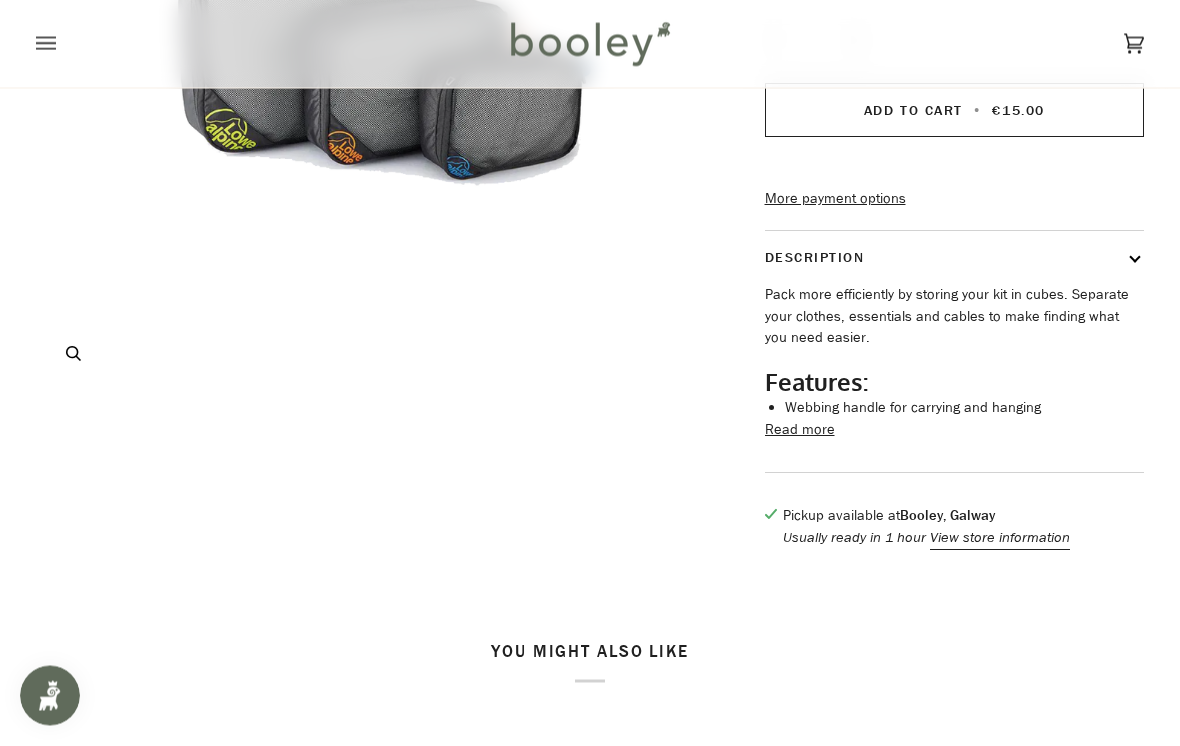 scroll, scrollTop: 0, scrollLeft: 0, axis: both 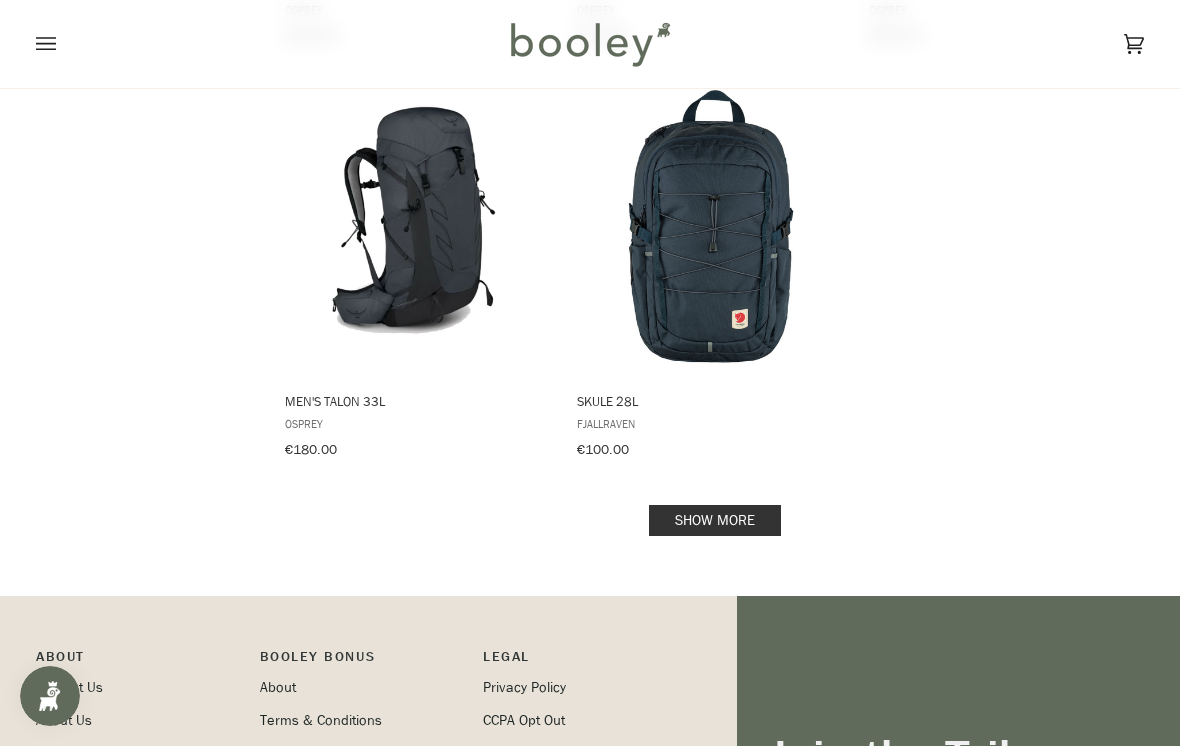 click on "Show more" at bounding box center [715, 520] 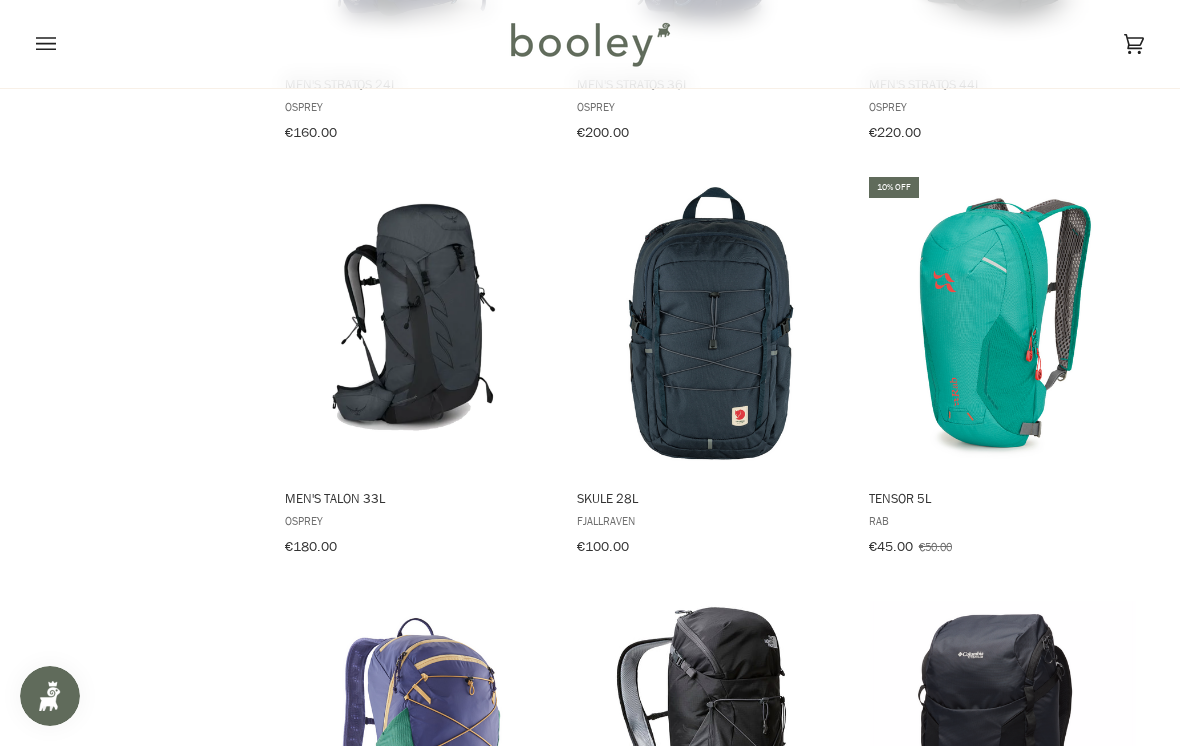 scroll, scrollTop: 2667, scrollLeft: 0, axis: vertical 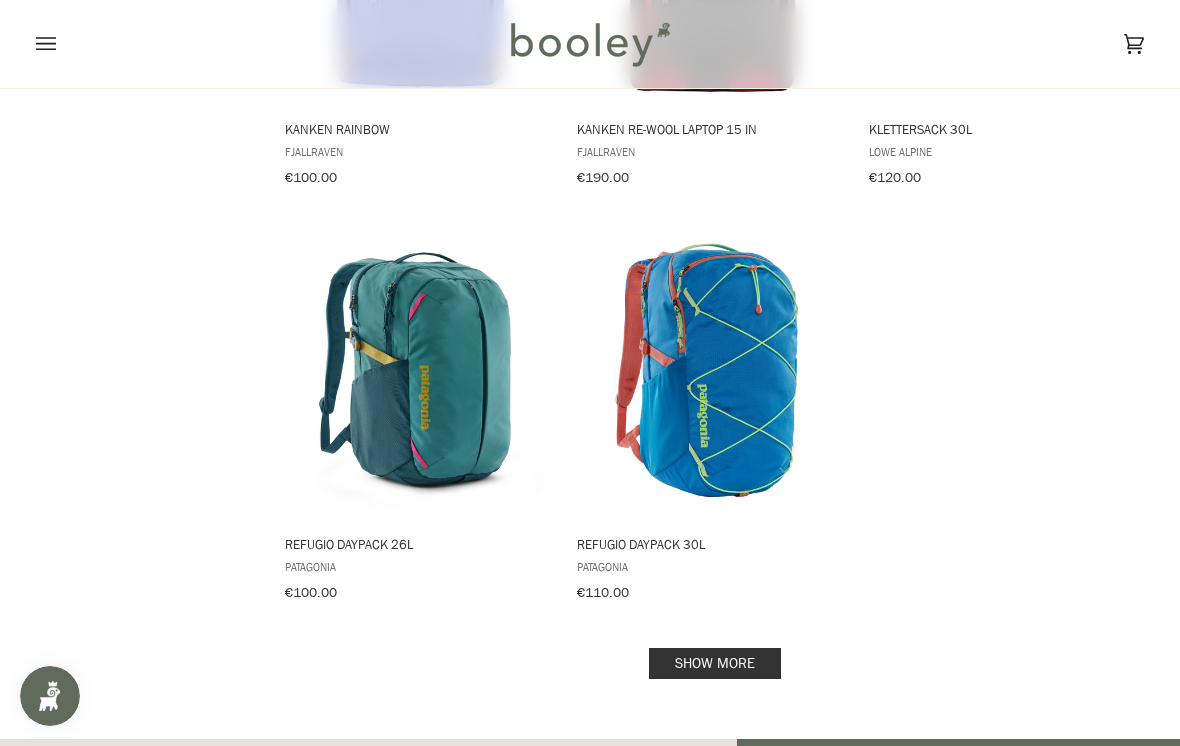 click on "Show more" at bounding box center [715, 663] 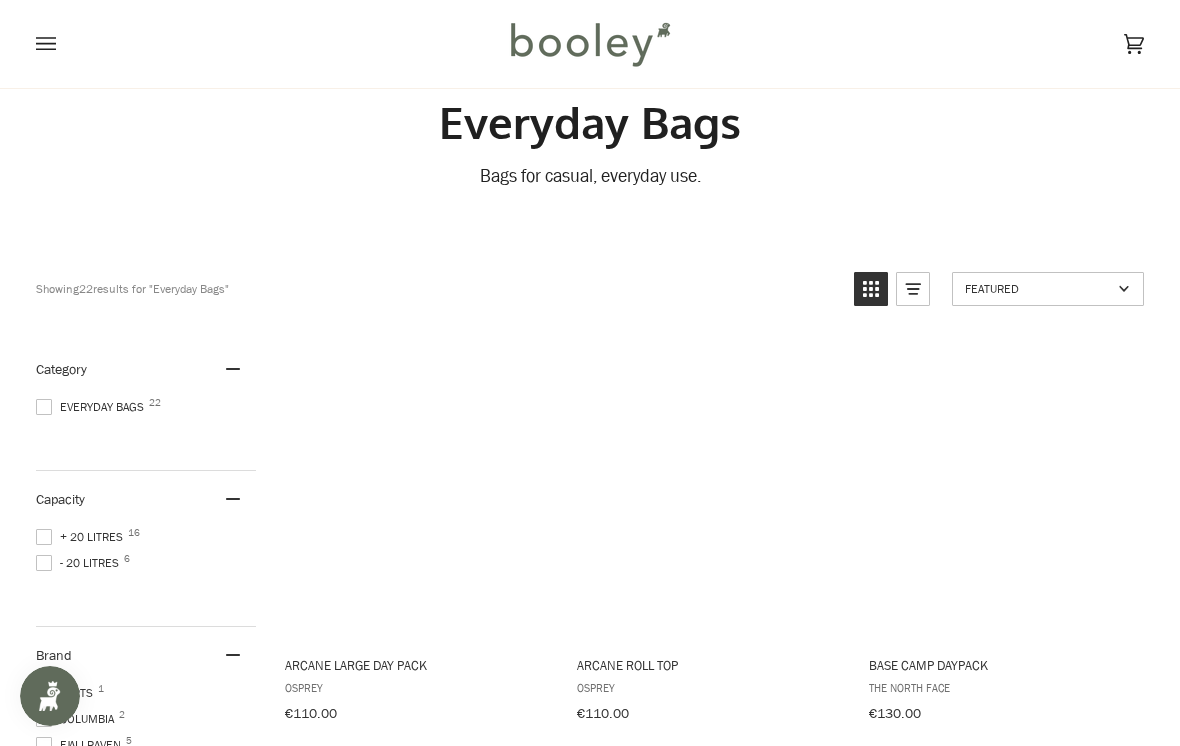 scroll, scrollTop: 54, scrollLeft: 0, axis: vertical 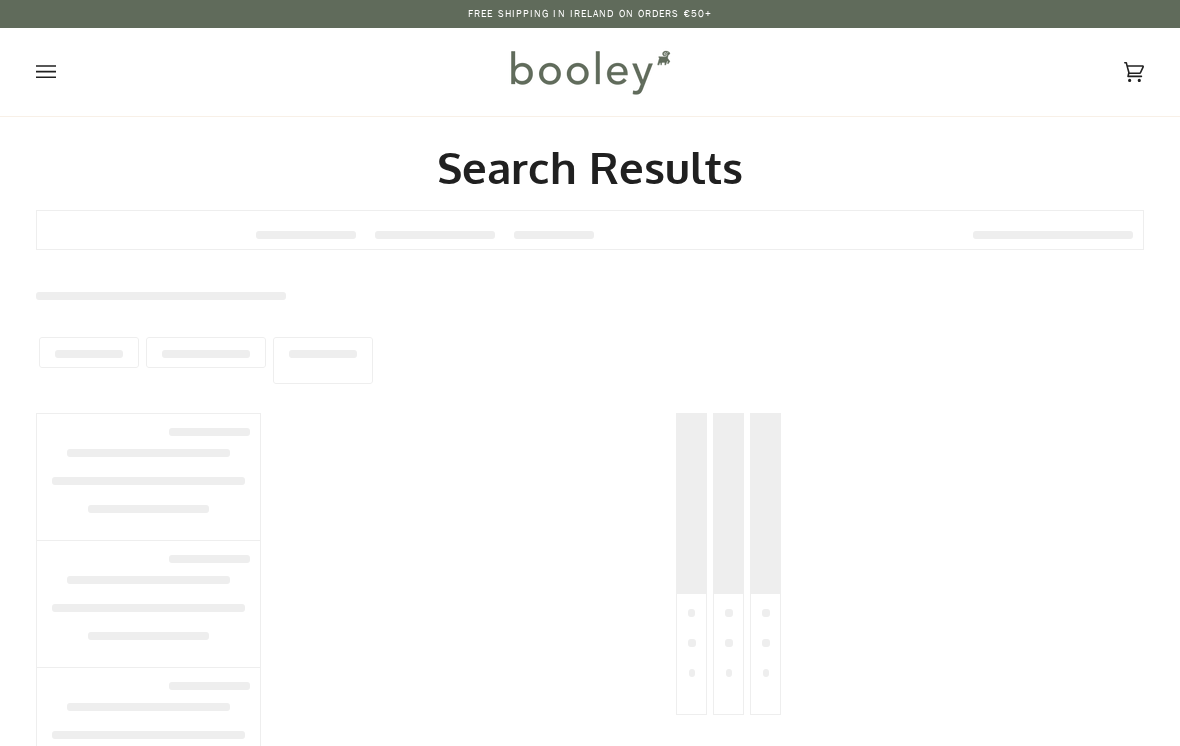 type on "*********" 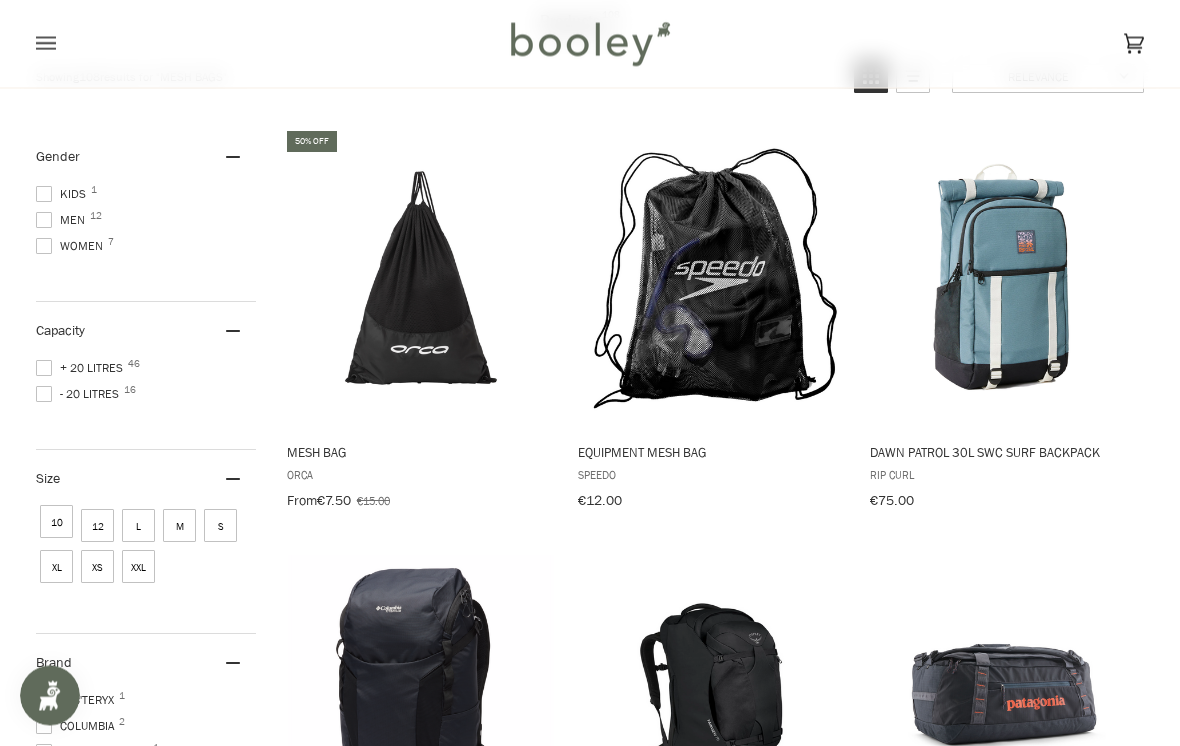 scroll, scrollTop: 205, scrollLeft: 0, axis: vertical 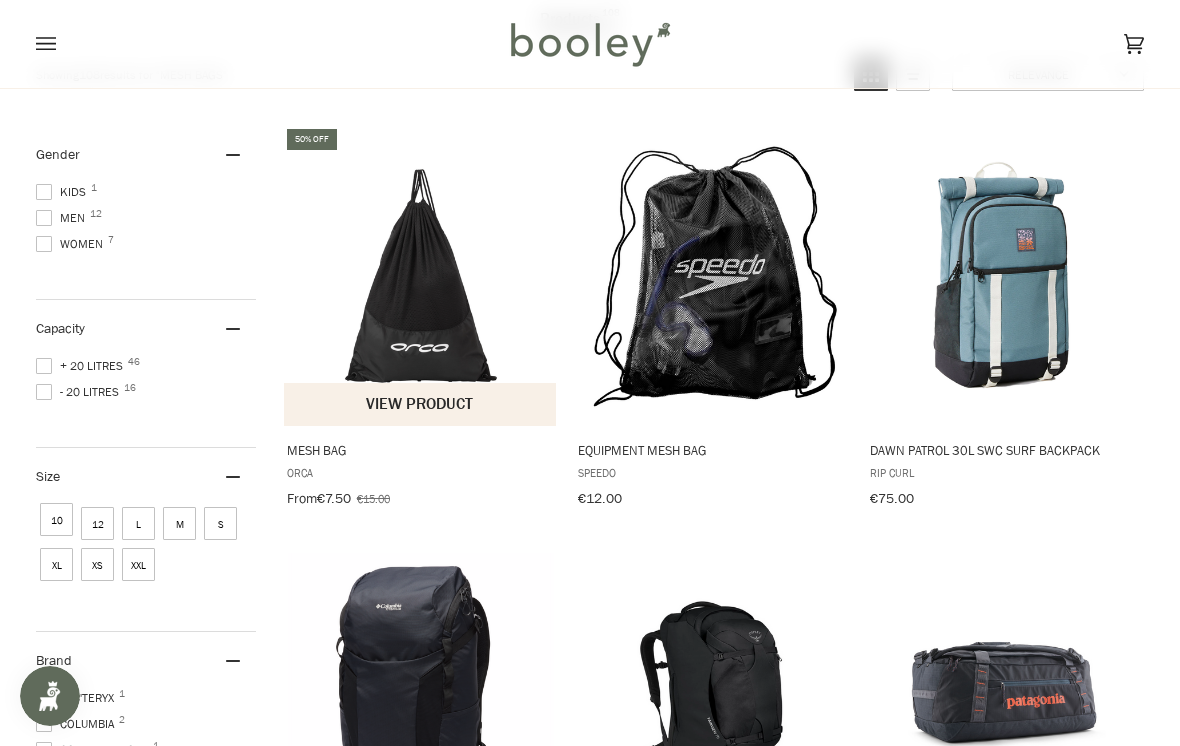 click on "View product" at bounding box center [420, 404] 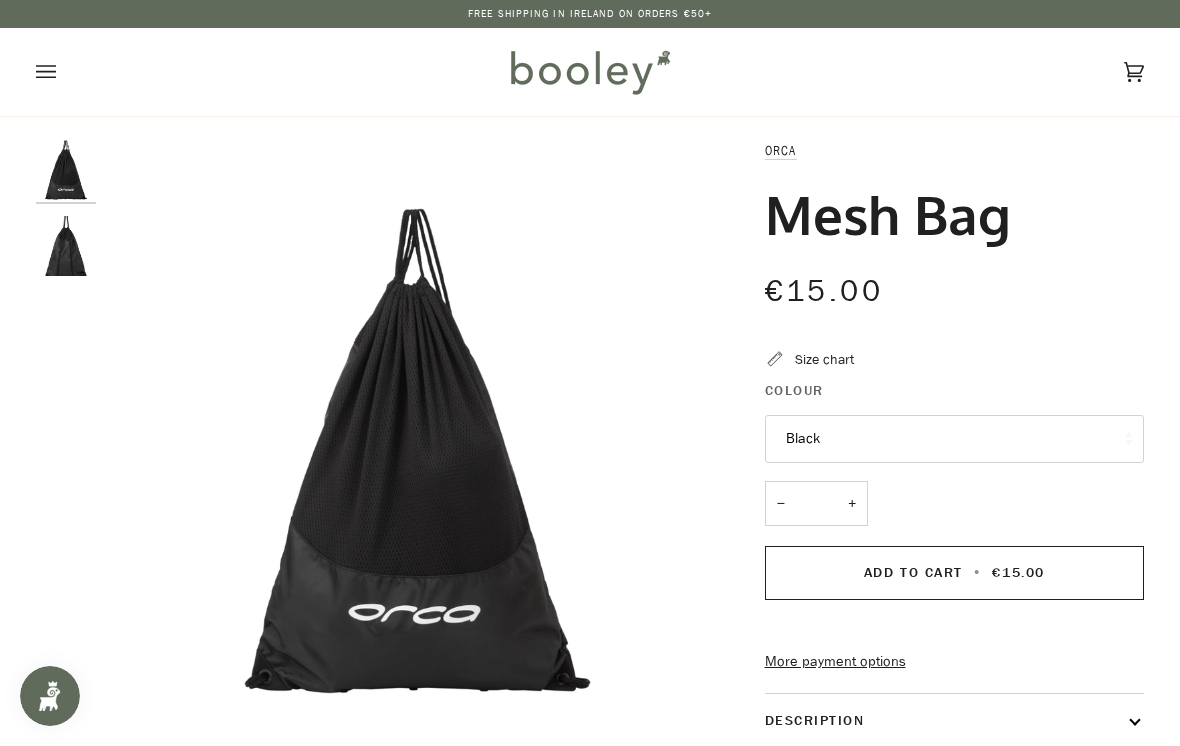 scroll, scrollTop: 0, scrollLeft: 0, axis: both 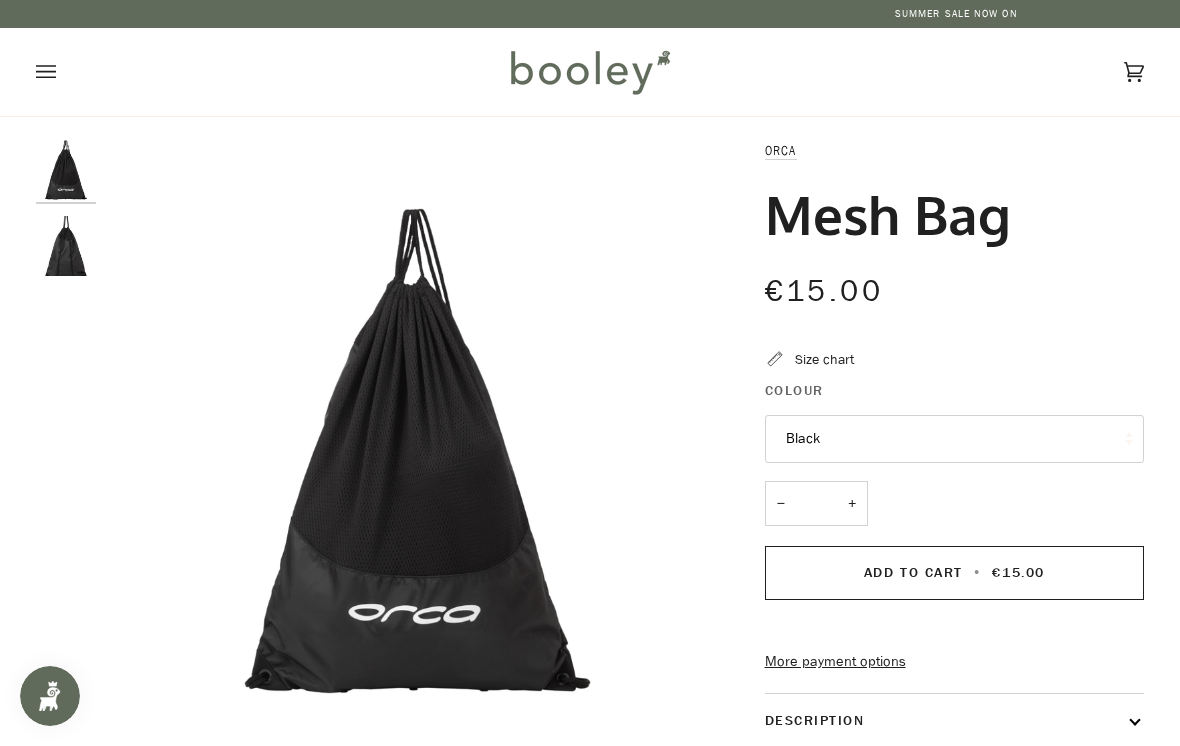 click on "Black" at bounding box center [955, 439] 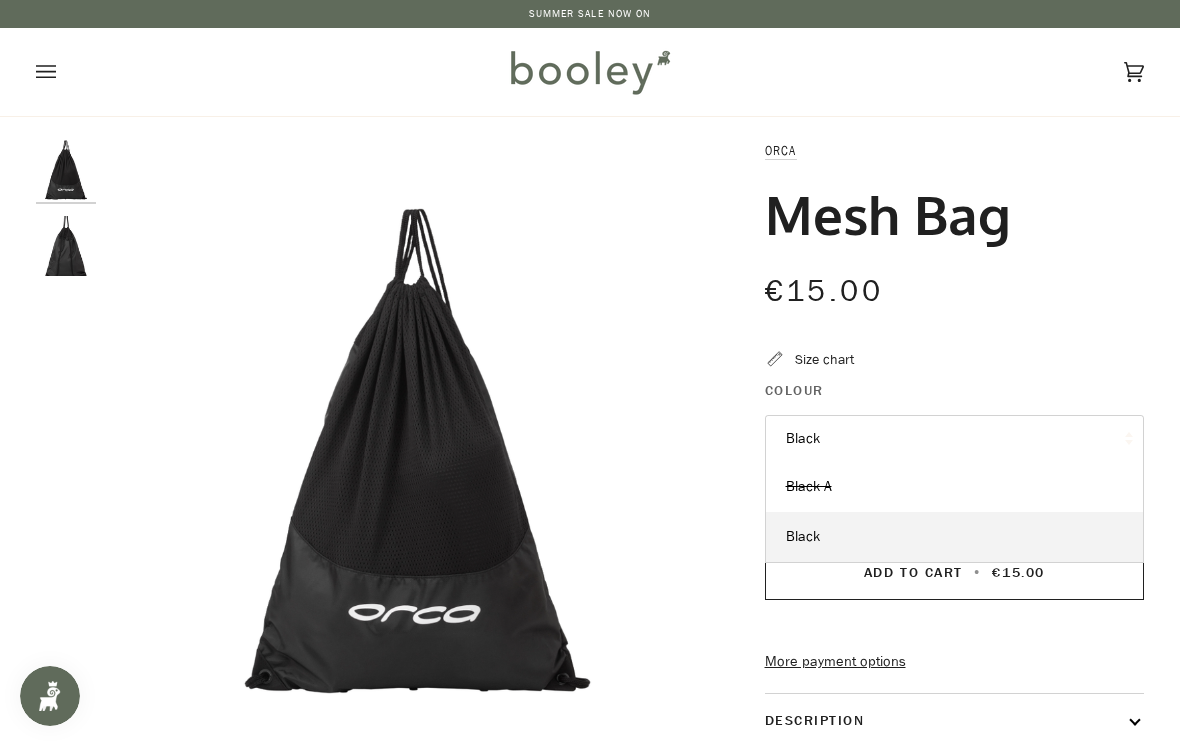 click on "Size chart" at bounding box center (824, 359) 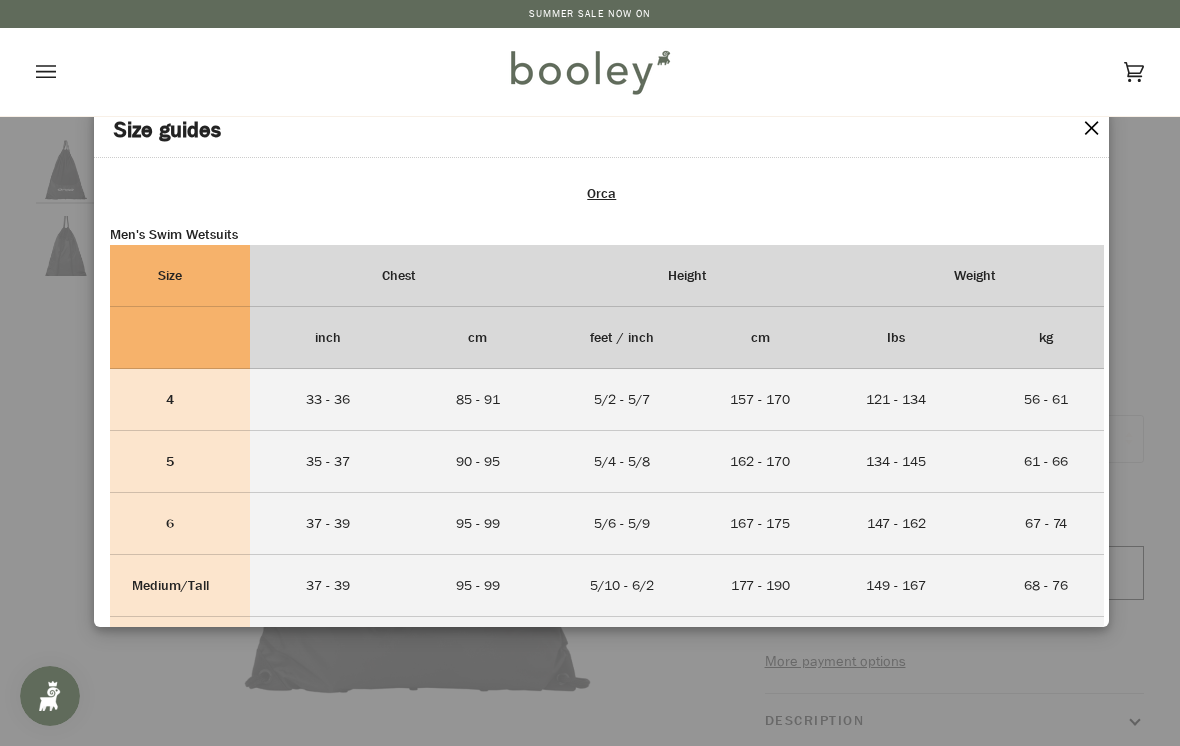 click on "✕" at bounding box center [1091, 129] 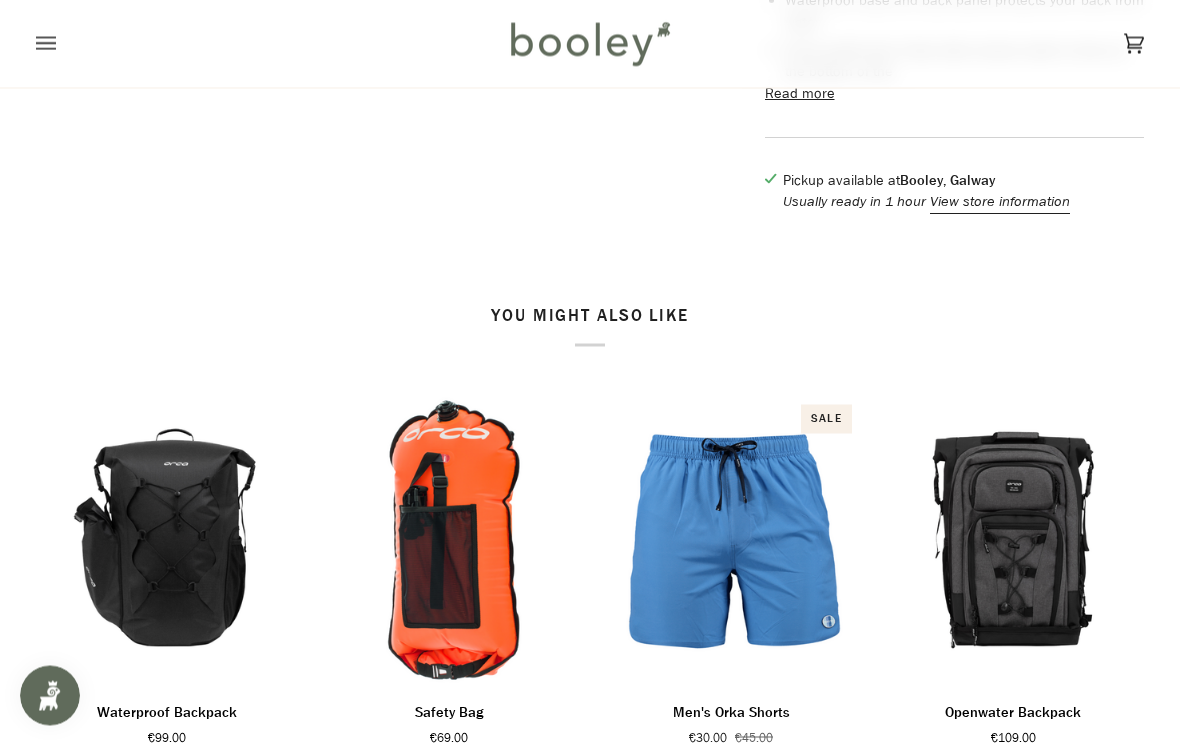 scroll, scrollTop: 876, scrollLeft: 0, axis: vertical 